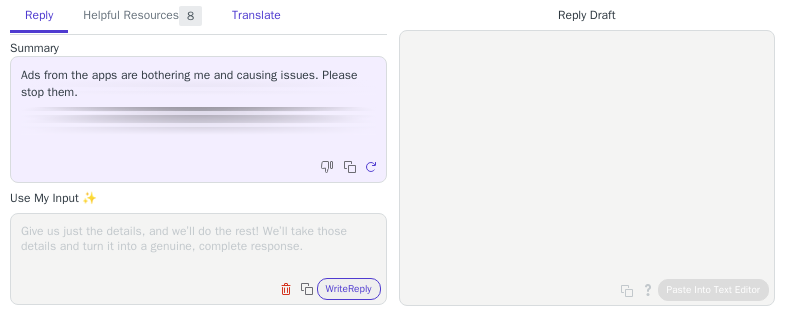scroll, scrollTop: 0, scrollLeft: 0, axis: both 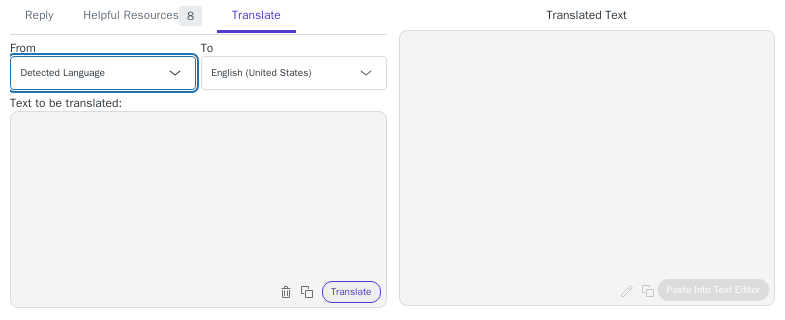 click on "Detected Language Czech - čeština English (United States) Danish Dutch French - français French (Canada) German - Deutsch Italian Japanese Korean Norwegian Polish - polski Portuguese Portuguese (Brazil) Slovak Spanish - español Swedish Arabic - العربية Arabic (Bahrain) - العربية (البحرين) Arabic (Kuwait) - العربية (الكويت) Arabic (Morocco) - العربية (المغرب) Bulgarian (Bulgaria) - български (България) Czech (Czechia) - čeština (Česko) English (South Africa) Romanian - română Slovak (Slovakia) - slovenčina (Slovensko) Slovenian - slovenščina Serbian - српски French (France) - français (France)" at bounding box center [103, 73] 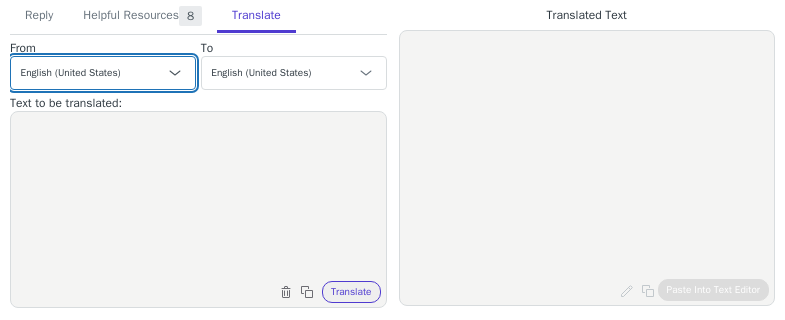 click on "Detected Language Czech - čeština English (United States) Danish Dutch French - français French (Canada) German - Deutsch Italian Japanese Korean Norwegian Polish - polski Portuguese Portuguese (Brazil) Slovak Spanish - español Swedish Arabic - العربية Arabic (Bahrain) - العربية (البحرين) Arabic (Kuwait) - العربية (الكويت) Arabic (Morocco) - العربية (المغرب) Bulgarian (Bulgaria) - български (България) Czech (Czechia) - čeština (Česko) English (South Africa) Romanian - română Slovak (Slovakia) - slovenčina (Slovensko) Slovenian - slovenščina Serbian - српски French (France) - français (France)" at bounding box center [103, 73] 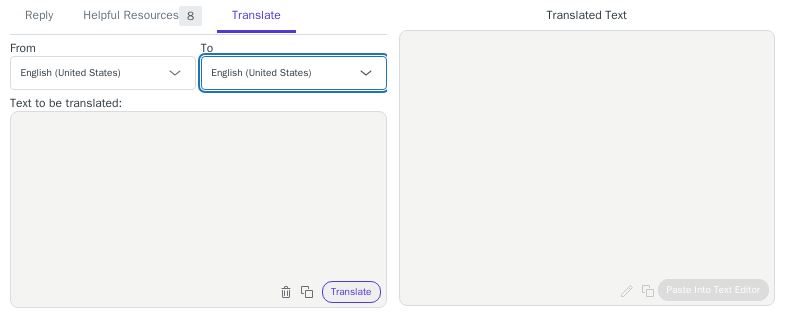 click on "English (United States) Danish Dutch French - français French (Canada) German - Deutsch Italian Japanese Korean Norwegian Polish - polski Portuguese Portuguese (Brazil) Slovak Spanish - español Swedish Arabic - العربية Arabic (Bahrain) - العربية (البحرين) Arabic (Kuwait) - العربية (الكويت) Arabic (Morocco) - العربية (المغرب) Bulgarian (Bulgaria) - български (България) Czech (Czechia) - čeština (Česko) English (South Africa) Romanian - română Slovak (Slovakia) - slovenčina (Slovensko) Slovenian - slovenščina Serbian - српски French (France) - français (France)" at bounding box center (294, 73) 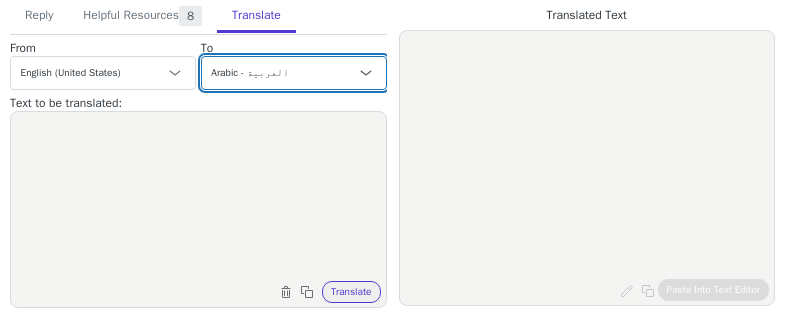 click on "English (United States) Danish Dutch French - français French (Canada) German - Deutsch Italian Japanese Korean Norwegian Polish - polski Portuguese Portuguese (Brazil) Slovak Spanish - español Swedish Arabic - العربية Arabic (Bahrain) - العربية (البحرين) Arabic (Kuwait) - العربية (الكويت) Arabic (Morocco) - العربية (المغرب) Bulgarian (Bulgaria) - български (България) Czech (Czechia) - čeština (Česko) English (South Africa) Romanian - română Slovak (Slovakia) - slovenčina (Slovensko) Slovenian - slovenščina Serbian - српски French (France) - français (France)" at bounding box center [294, 73] 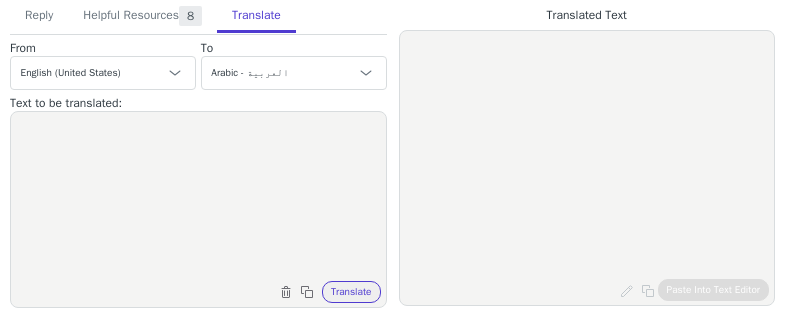 click at bounding box center [198, 197] 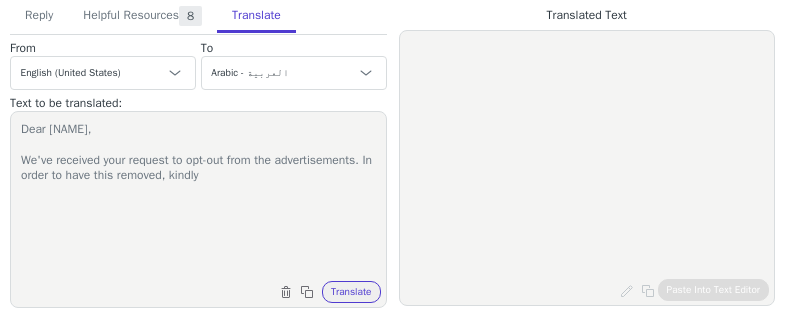 paste on "check the browser settings and clear the cache to delete the records stored on the mobile device.
If you are seeing the adverts in your browser or directly on your device's home screen, a recently downloaded app may have introduced malware.
Please try removing any recently installed apps and see if that resolves the issue. If the problem continues, we recommend you take your phone to the nearest cellphone repair shop for more help.
Thank you." 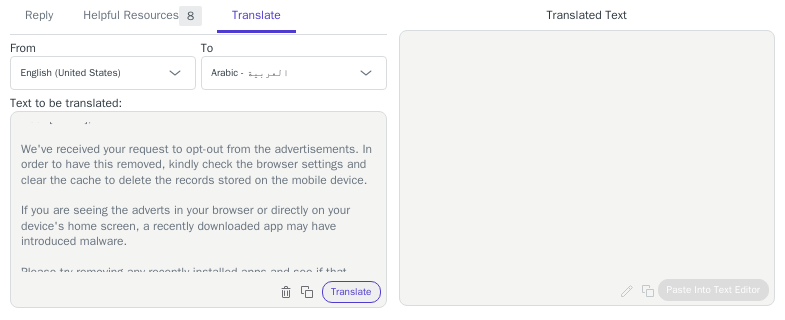 scroll, scrollTop: 0, scrollLeft: 0, axis: both 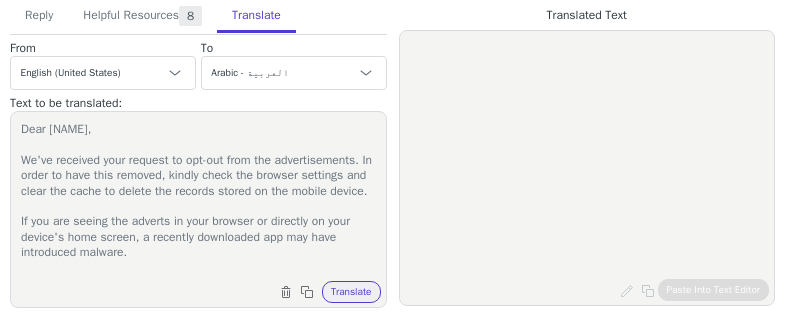 click on "Dear ___,
We've received your request to opt-out from the advertisements. In order to have this removed, kindly check the browser settings and clear the cache to delete the records stored on the mobile device.
If you are seeing the adverts in your browser or directly on your device's home screen, a recently downloaded app may have introduced malware.
Please try removing any recently installed apps and see if that resolves the issue. If the problem continues, we recommend you take your phone to the nearest cellphone repair shop for more help.
Thank you." at bounding box center [198, 197] 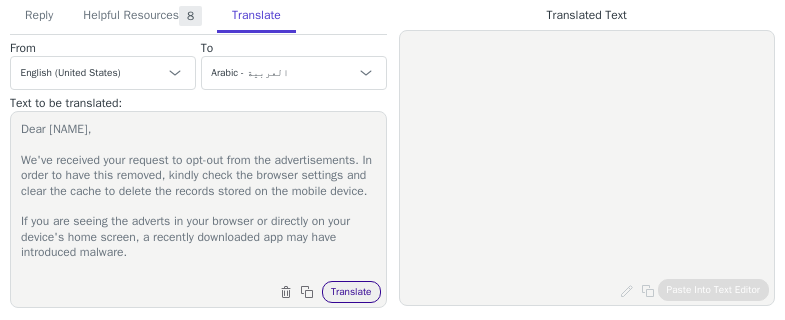 type on "Dear Nassira,
We've received your request to opt-out from the advertisements. In order to have this removed, kindly check the browser settings and clear the cache to delete the records stored on the mobile device.
If you are seeing the adverts in your browser or directly on your device's home screen, a recently downloaded app may have introduced malware.
Please try removing any recently installed apps and see if that resolves the issue. If the problem continues, we recommend you take your phone to the nearest cellphone repair shop for more help.
Thank you." 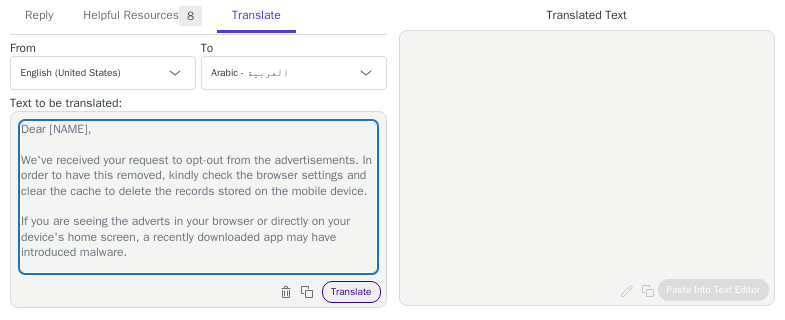 click on "Translate" at bounding box center [351, 292] 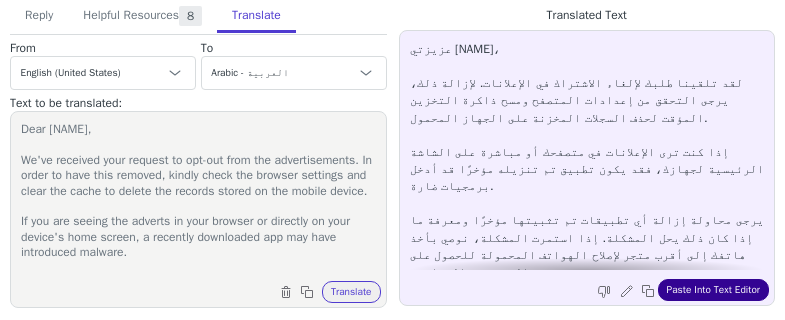 click on "Paste Into Text Editor" at bounding box center [713, 290] 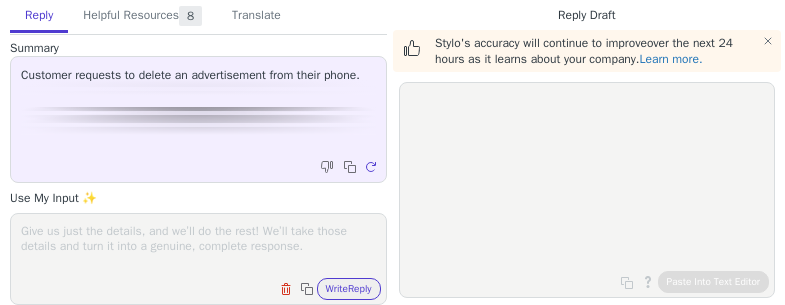 scroll, scrollTop: 0, scrollLeft: 0, axis: both 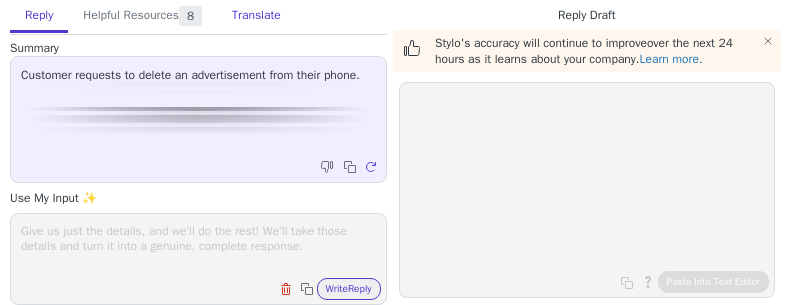 click on "Translate" at bounding box center (256, 16) 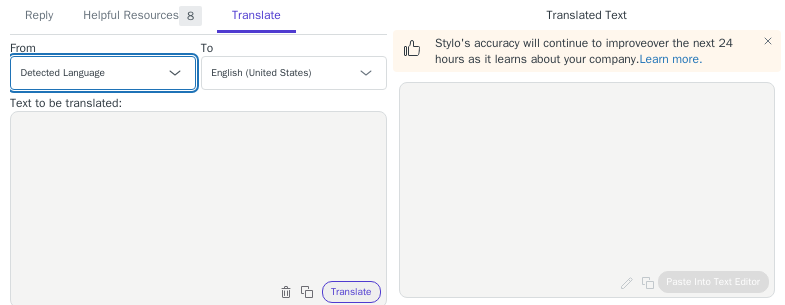 click on "Detected Language Czech - čeština English (United States) Danish Dutch French - français French (Canada) German - Deutsch Italian Japanese Korean Norwegian Polish - polski Portuguese Portuguese (Brazil) Slovak Spanish - español Swedish Arabic - العربية Arabic (Bahrain) - العربية (البحرين) Arabic (Kuwait) - العربية (الكويت) Arabic (Morocco) - العربية (المغرب) Bulgarian (Bulgaria) - български (България) Czech (Czechia) - čeština (Česko) English (South Africa) Romanian - română Slovak (Slovakia) - slovenčina (Slovensko) Slovenian - slovenščina Serbian - српски French (France) - français (France)" at bounding box center [103, 73] 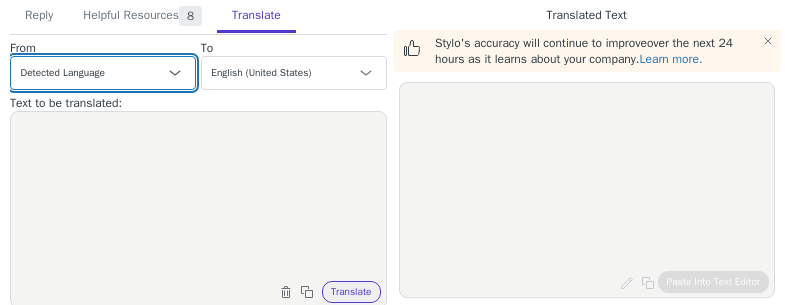 select on "en-us" 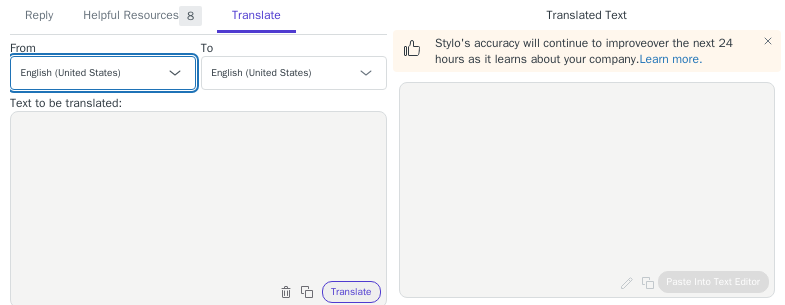 click on "Detected Language Czech - čeština English (United States) Danish Dutch French - français French (Canada) German - Deutsch Italian Japanese Korean Norwegian Polish - polski Portuguese Portuguese (Brazil) Slovak Spanish - español Swedish Arabic - العربية Arabic (Bahrain) - العربية (البحرين) Arabic (Kuwait) - العربية (الكويت) Arabic (Morocco) - العربية (المغرب) Bulgarian (Bulgaria) - български (България) Czech (Czechia) - čeština (Česko) English (South Africa) Romanian - română Slovak (Slovakia) - slovenčina (Slovensko) Slovenian - slovenščina Serbian - српски French (France) - français (France)" at bounding box center [103, 73] 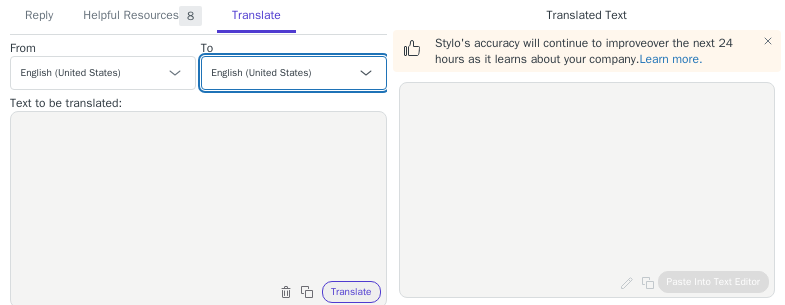 drag, startPoint x: 359, startPoint y: 77, endPoint x: 351, endPoint y: 84, distance: 10.630146 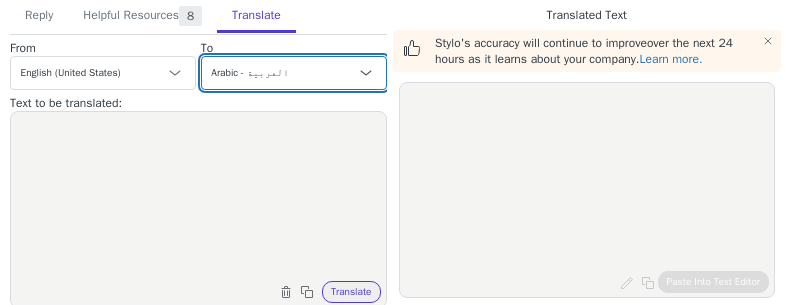 click on "English (United States) Danish Dutch French - français French (Canada) German - Deutsch Italian Japanese Korean Norwegian Polish - polski Portuguese Portuguese (Brazil) Slovak Spanish - español Swedish Arabic - العربية Arabic (Bahrain) - العربية (البحرين) Arabic (Kuwait) - العربية (الكويت) Arabic (Morocco) - العربية (المغرب) Bulgarian (Bulgaria) - български (България) Czech (Czechia) - čeština (Česko) English (South Africa) Romanian - română Slovak (Slovakia) - slovenčina (Slovensko) Slovenian - slovenščina Serbian - српски French (France) - français (France)" at bounding box center [294, 73] 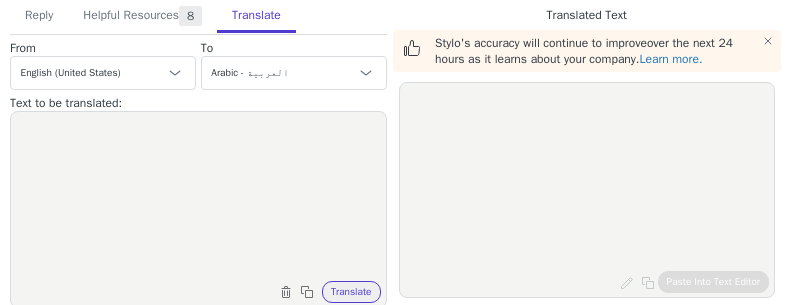 click at bounding box center [198, 197] 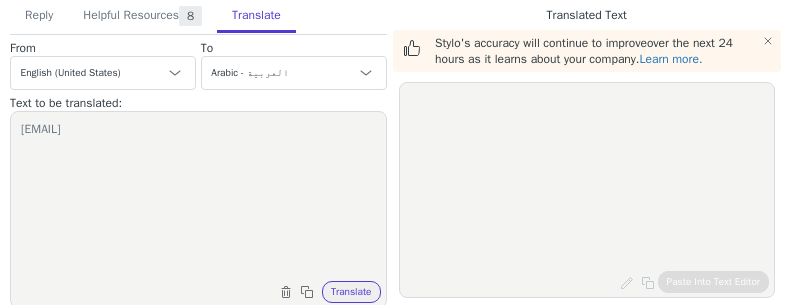drag, startPoint x: 191, startPoint y: 133, endPoint x: 7, endPoint y: 146, distance: 184.45866 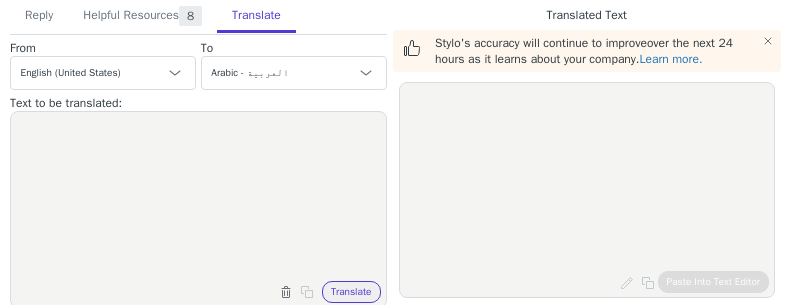 paste on "Dear ___,
We've received your request to opt-out from the advertisements. In order to have this removed, kindly" 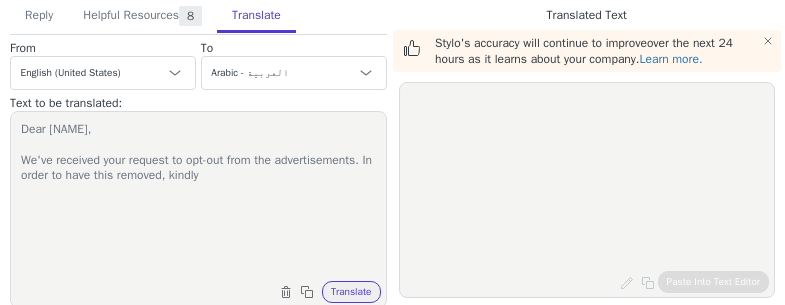 paste on "check the browser settings and clear the cache to delete the records stored on the mobile device.
If you are seeing the adverts in your browser or directly on your device's home screen, a recently downloaded app may have introduced malware.
Please try removing any recently installed apps and see if that resolves the issue. If the problem continues, we recommend you take your phone to the nearest cellphone repair shop for more help.
Thank you." 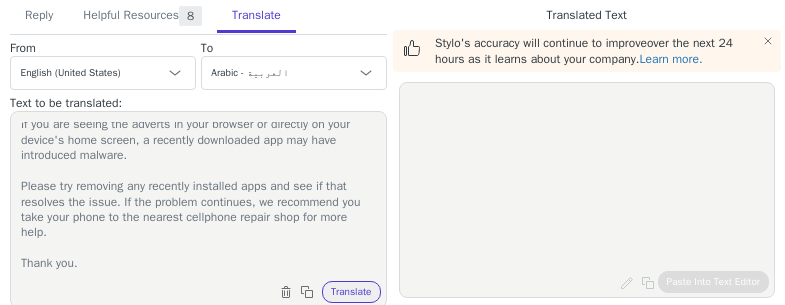 scroll, scrollTop: 0, scrollLeft: 0, axis: both 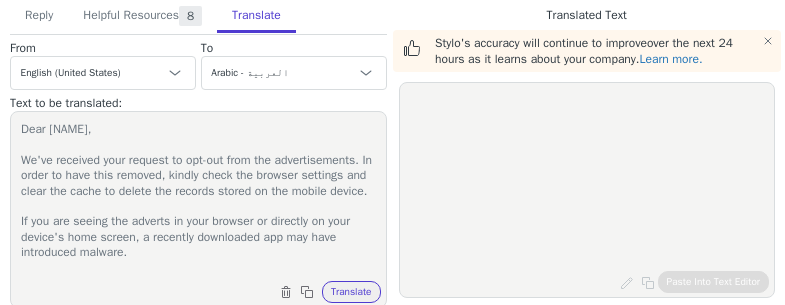 click on "Dear ___,
We've received your request to opt-out from the advertisements. In order to have this removed, kindly check the browser settings and clear the cache to delete the records stored on the mobile device.
If you are seeing the adverts in your browser or directly on your device's home screen, a recently downloaded app may have introduced malware.
Please try removing any recently installed apps and see if that resolves the issue. If the problem continues, we recommend you take your phone to the nearest cellphone repair shop for more help.
Thank you." at bounding box center (198, 197) 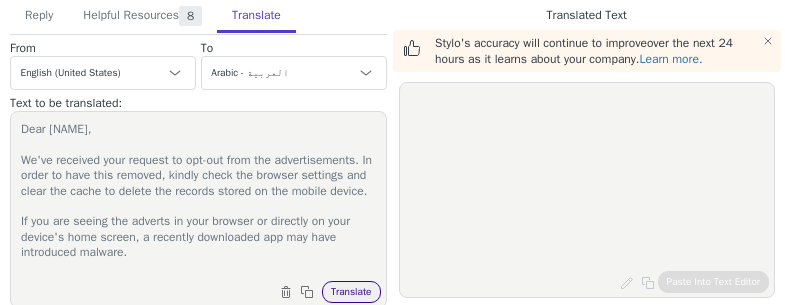 type on "Dear Hamza,
We've received your request to opt-out from the advertisements. In order to have this removed, kindly check the browser settings and clear the cache to delete the records stored on the mobile device.
If you are seeing the adverts in your browser or directly on your device's home screen, a recently downloaded app may have introduced malware.
Please try removing any recently installed apps and see if that resolves the issue. If the problem continues, we recommend you take your phone to the nearest cellphone repair shop for more help.
Thank you." 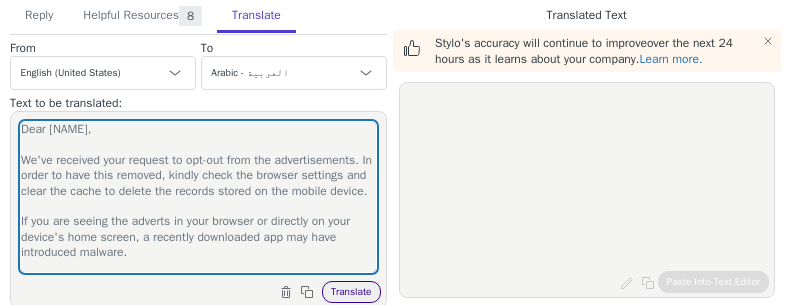 click on "Translate" at bounding box center (351, 292) 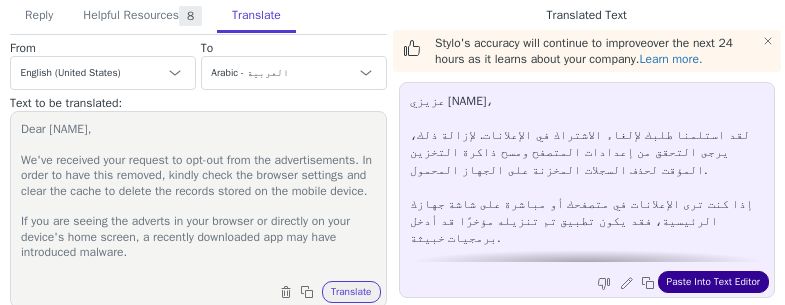 click on "Paste Into Text Editor" at bounding box center (713, 282) 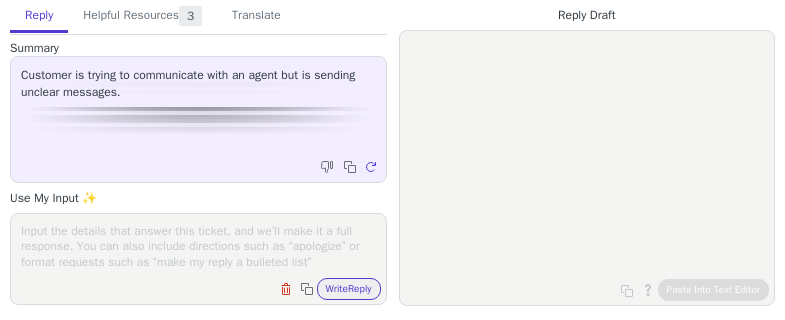 scroll, scrollTop: 0, scrollLeft: 0, axis: both 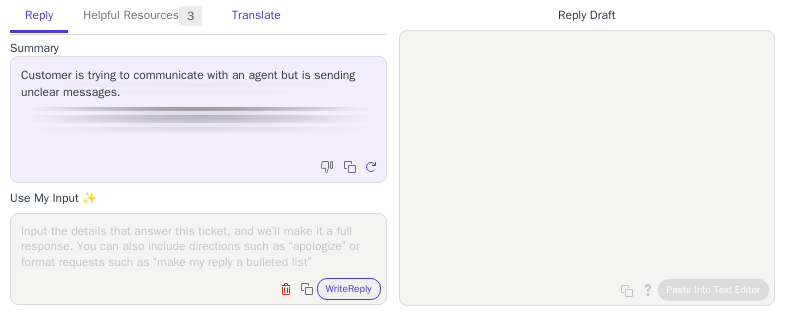 click on "Translate" at bounding box center [256, 16] 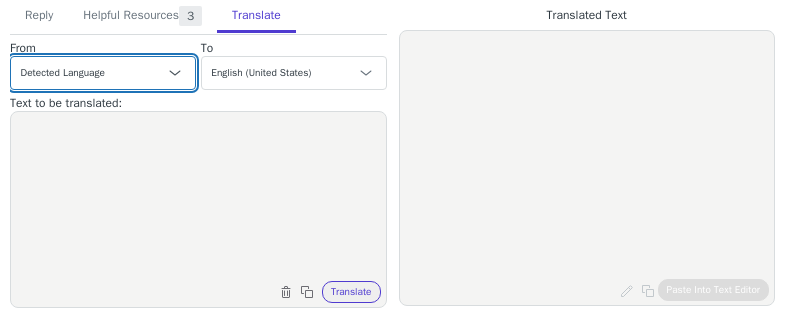 click on "Detected Language Czech - čeština English (United States) Danish Dutch French - français French (Canada) German - Deutsch Italian Japanese Korean Norwegian Polish - polski Portuguese Portuguese (Brazil) Slovak Spanish - español Swedish Arabic - العربية Arabic (Bahrain) - العربية (البحرين) Arabic (Kuwait) - العربية (الكويت) Arabic (Morocco) - العربية (المغرب) Bulgarian (Bulgaria) - български (България) Czech (Czechia) - čeština (Česko) English (South Africa) Romanian - română Slovak (Slovakia) - slovenčina (Slovensko) Slovenian - slovenščina Serbian - српски French (France) - français (France)" at bounding box center [103, 73] 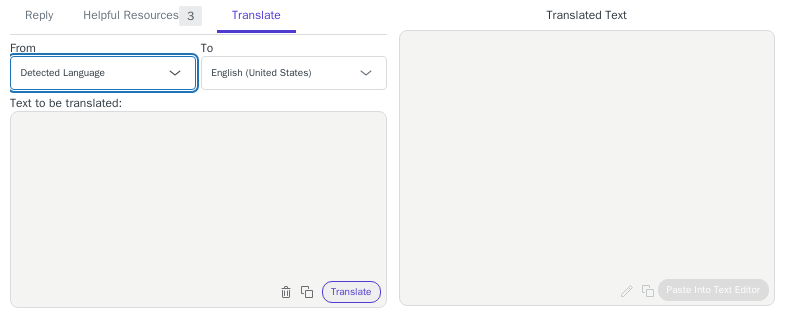 select on "en-us" 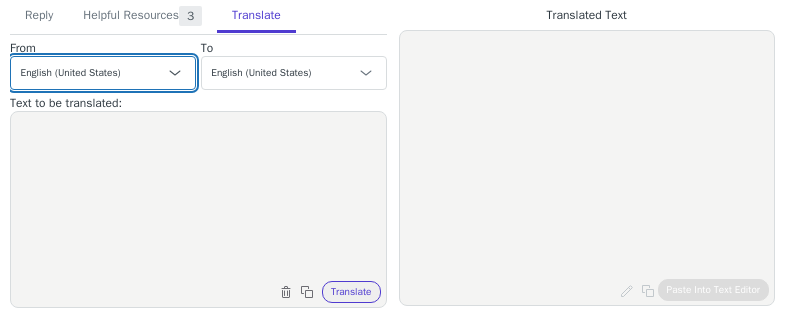 click on "Detected Language Czech - čeština English (United States) Danish Dutch French - français French (Canada) German - Deutsch Italian Japanese Korean Norwegian Polish - polski Portuguese Portuguese (Brazil) Slovak Spanish - español Swedish Arabic - العربية Arabic (Bahrain) - العربية (البحرين) Arabic (Kuwait) - العربية (الكويت) Arabic (Morocco) - العربية (المغرب) Bulgarian (Bulgaria) - български (България) Czech (Czechia) - čeština (Česko) English (South Africa) Romanian - română Slovak (Slovakia) - slovenčina (Slovensko) Slovenian - slovenščina Serbian - српски French (France) - français (France)" at bounding box center [103, 73] 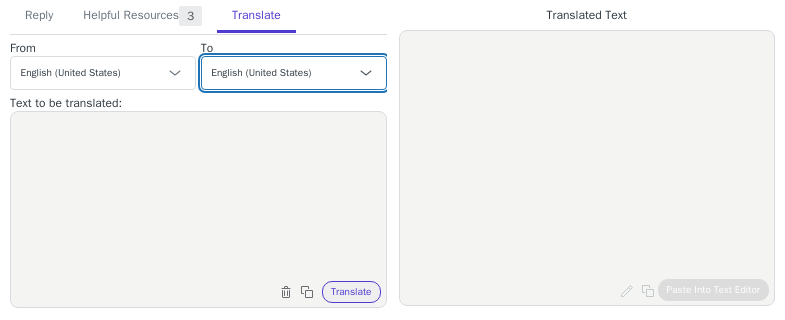 click on "English (United States) Danish Dutch French - français French (Canada) German - Deutsch Italian Japanese Korean Norwegian Polish - polski Portuguese Portuguese (Brazil) Slovak Spanish - español Swedish Arabic - العربية Arabic (Bahrain) - العربية (البحرين) Arabic (Kuwait) - العربية (الكويت) Arabic (Morocco) - العربية (المغرب) Bulgarian (Bulgaria) - български (България) Czech (Czechia) - čeština (Česko) English (South Africa) Romanian - română Slovak (Slovakia) - slovenčina (Slovensko) Slovenian - slovenščina Serbian - српски French (France) - français (France)" at bounding box center (294, 73) 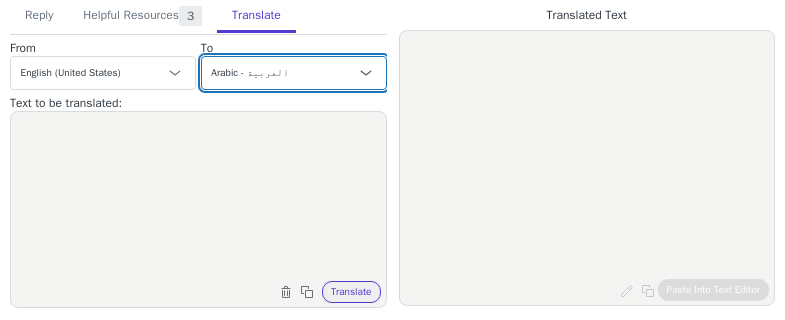 click on "English (United States) Danish Dutch French - français French (Canada) German - Deutsch Italian Japanese Korean Norwegian Polish - polski Portuguese Portuguese (Brazil) Slovak Spanish - español Swedish Arabic - العربية Arabic (Bahrain) - العربية (البحرين) Arabic (Kuwait) - العربية (الكويت) Arabic (Morocco) - العربية (المغرب) Bulgarian (Bulgaria) - български (България) Czech (Czechia) - čeština (Česko) English (South Africa) Romanian - română Slovak (Slovakia) - slovenčina (Slovensko) Slovenian - slovenščina Serbian - српски French (France) - français (France)" at bounding box center (294, 73) 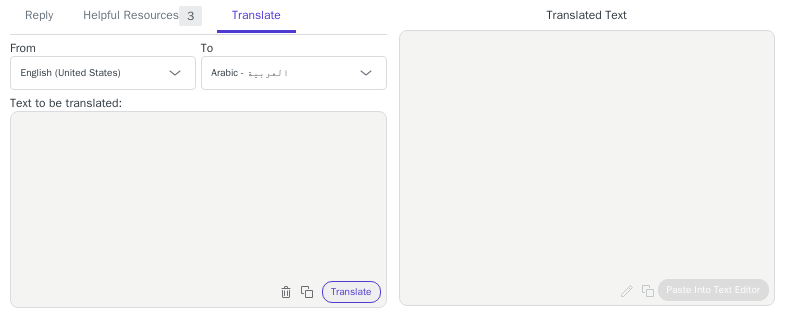 click at bounding box center (198, 197) 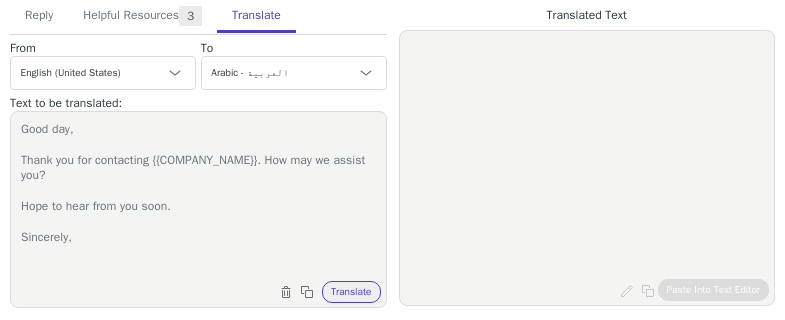 click on "Good day,
Thank you for contacting {{Enter service name}}. How may we assist you?
Hope to hear from you soon.
Sincerely," at bounding box center (198, 197) 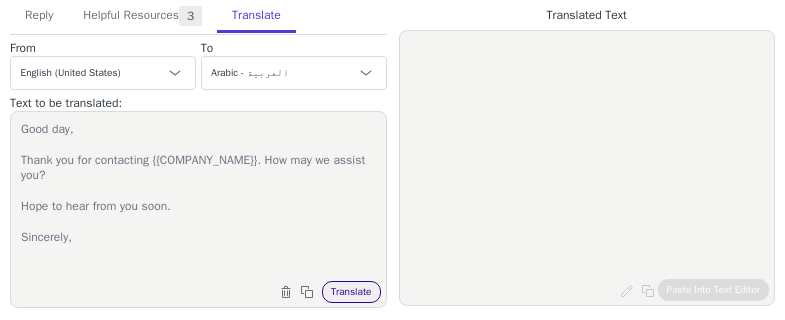 type on "Good day,
Thank you for contacting [NAME]. How may we assist you?
Hope to hear from you soon.
Sincerely," 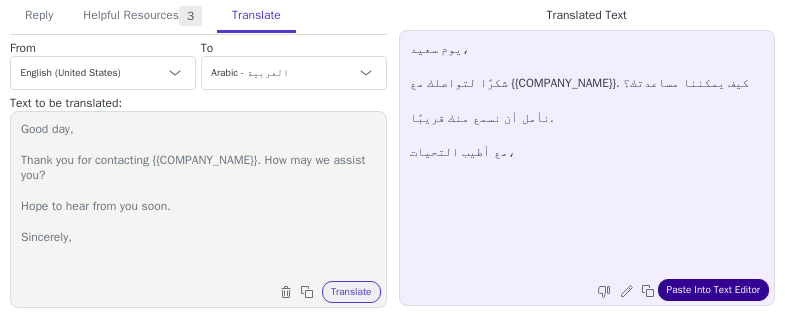 click on "Paste Into Text Editor" at bounding box center [713, 290] 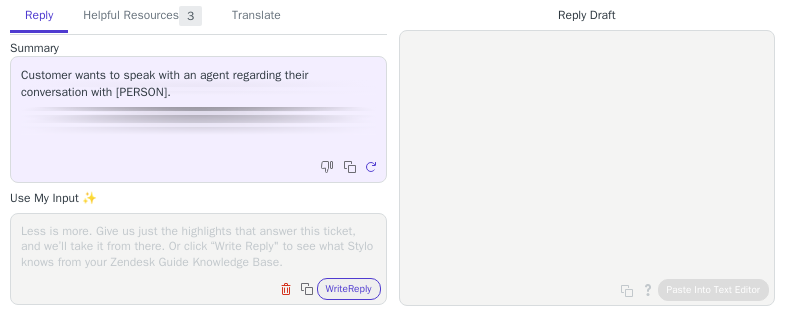 scroll, scrollTop: 0, scrollLeft: 0, axis: both 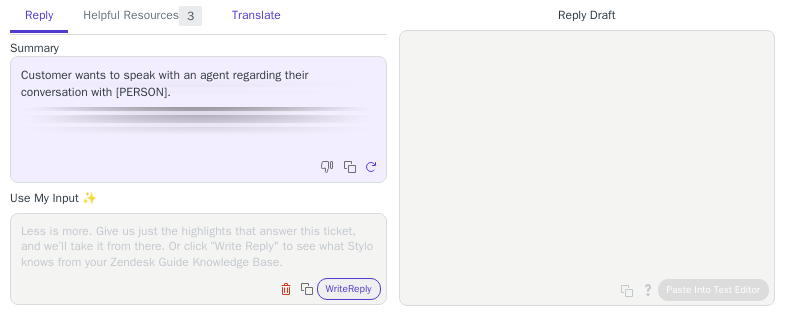 click on "Translate" at bounding box center [256, 16] 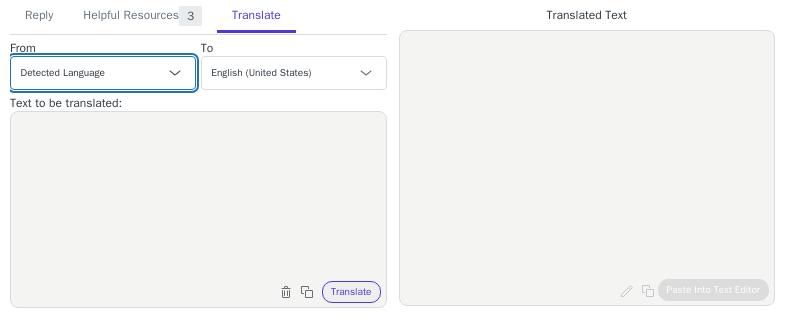 click on "Detected Language Czech - čeština English (United States) Danish Dutch French - français French (Canada) German - Deutsch Italian Japanese Korean Norwegian Polish - polski Portuguese Portuguese (Brazil) Slovak Spanish - español Swedish Arabic - العربية Arabic (Bahrain) - العربية (البحرين) Arabic (Kuwait) - العربية (الكويت) Arabic (Morocco) - العربية (المغرب) Bulgarian (Bulgaria) - български (България) Czech (Czechia) - čeština (Česko) English (South Africa) Romanian - română Slovak (Slovakia) - slovenčina (Slovensko) Slovenian - slovenščina Serbian - српски French (France) - français (France)" at bounding box center (103, 73) 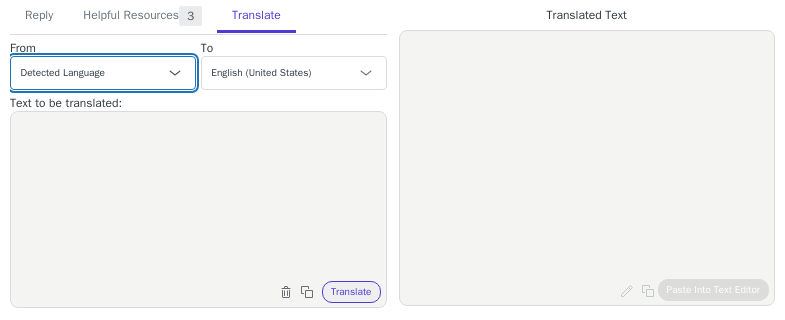 select on "en-us" 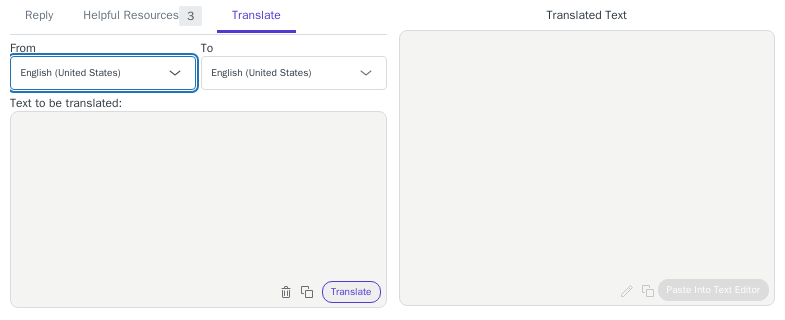 click on "Detected Language Czech - čeština English (United States) Danish Dutch French - français French (Canada) German - Deutsch Italian Japanese Korean Norwegian Polish - polski Portuguese Portuguese (Brazil) Slovak Spanish - español Swedish Arabic - العربية Arabic (Bahrain) - العربية (البحرين) Arabic (Kuwait) - العربية (الكويت) Arabic (Morocco) - العربية (المغرب) Bulgarian (Bulgaria) - български (България) Czech (Czechia) - čeština (Česko) English (South Africa) Romanian - română Slovak (Slovakia) - slovenčina (Slovensko) Slovenian - slovenščina Serbian - српски French (France) - français (France)" at bounding box center [103, 73] 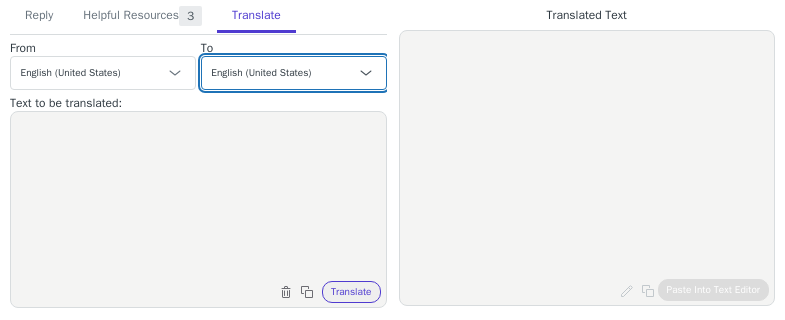 click on "English (United States) Danish Dutch French - français French (Canada) German - Deutsch Italian Japanese Korean Norwegian Polish - polski Portuguese Portuguese (Brazil) Slovak Spanish - español Swedish Arabic - العربية Arabic (Bahrain) - العربية (البحرين) Arabic (Kuwait) - العربية (الكويت) Arabic (Morocco) - العربية (المغرب) Bulgarian (Bulgaria) - български (България) Czech (Czechia) - čeština (Česko) English (South Africa) Romanian - română Slovak (Slovakia) - slovenčina (Slovensko) Slovenian - slovenščina Serbian - српски French (France) - français (France)" at bounding box center (294, 73) 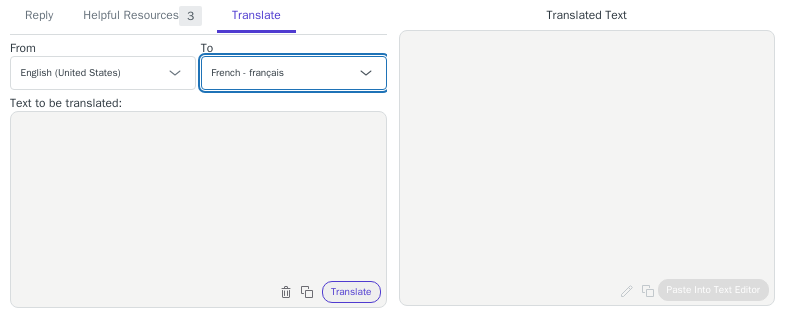 click on "English (United States) Danish Dutch French - français French (Canada) German - Deutsch Italian Japanese Korean Norwegian Polish - polski Portuguese Portuguese (Brazil) Slovak Spanish - español Swedish Arabic - العربية Arabic (Bahrain) - العربية (البحرين) Arabic (Kuwait) - العربية (الكويت) Arabic (Morocco) - العربية (المغرب) Bulgarian (Bulgaria) - български (България) Czech (Czechia) - čeština (Česko) English (South Africa) Romanian - română Slovak (Slovakia) - slovenčina (Slovensko) Slovenian - slovenščina Serbian - српски French (France) - français (France)" at bounding box center (294, 73) 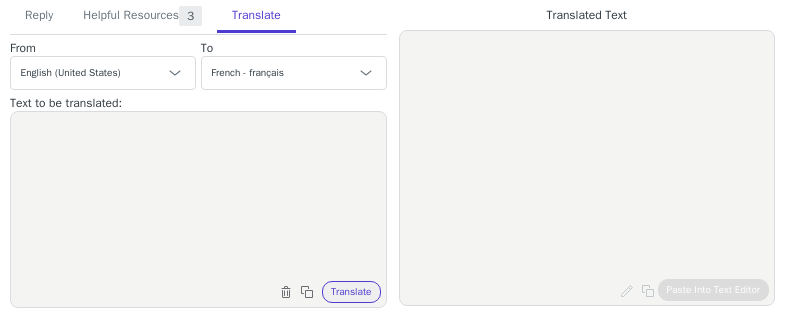 click at bounding box center [198, 197] 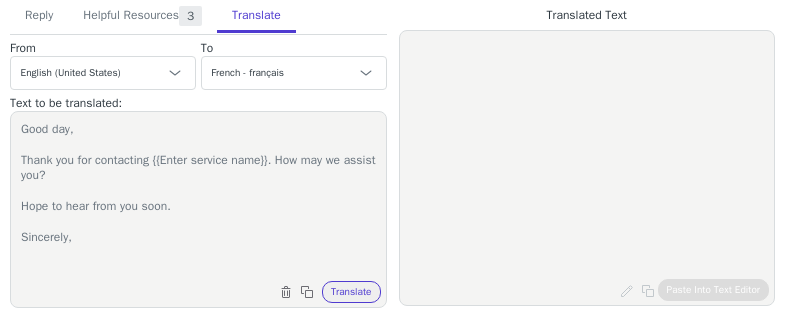 click on "Good day,
Thank you for contacting {{Enter service name}}. How may we assist you?
Hope to hear from you soon.
Sincerely," at bounding box center [198, 197] 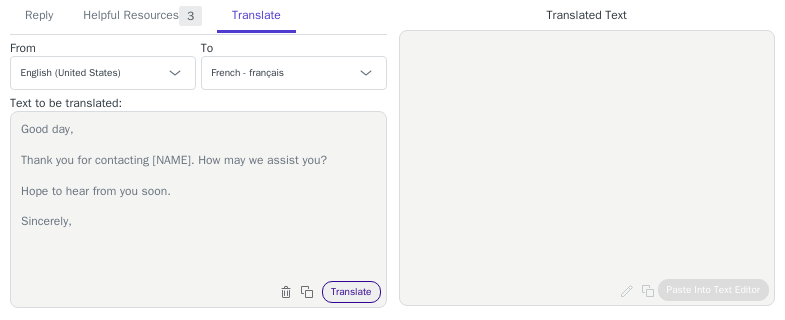 type on "Good day,
Thank you for contacting [NAME]. How may we assist you?
Hope to hear from you soon.
Sincerely," 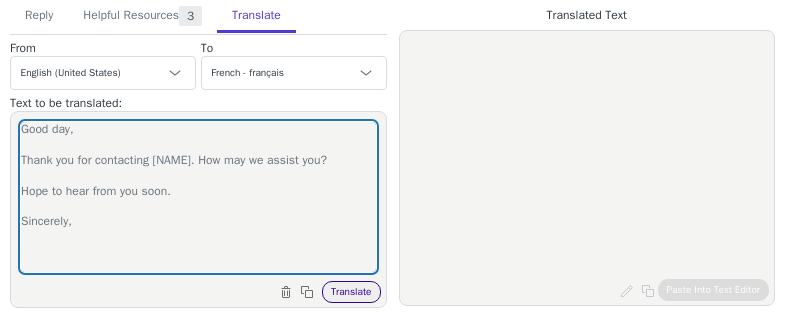click on "Translate" at bounding box center [351, 292] 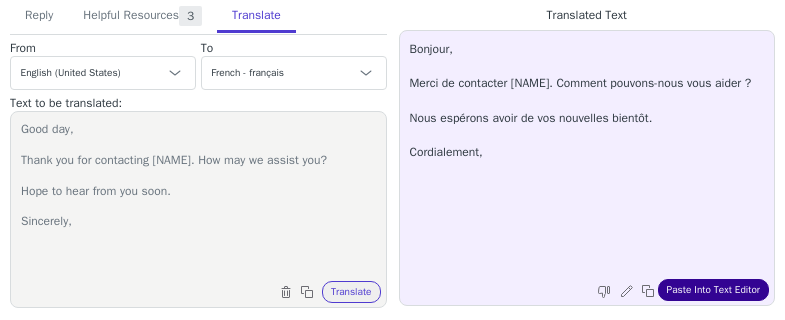 click on "Paste Into Text Editor" at bounding box center [713, 290] 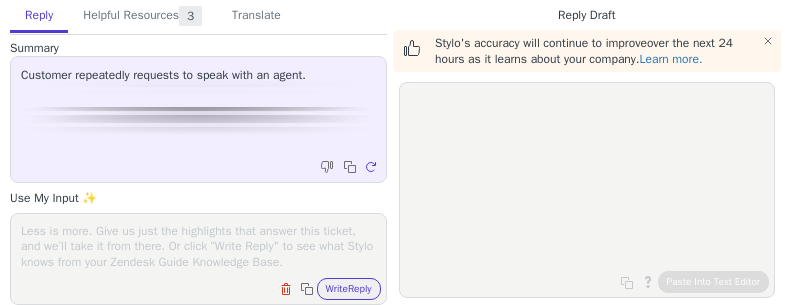 scroll, scrollTop: 0, scrollLeft: 0, axis: both 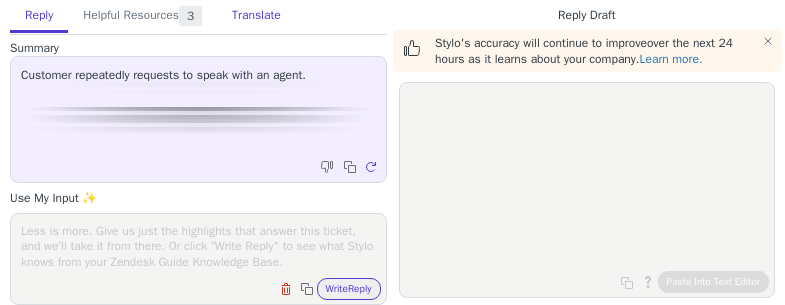 click on "Translate" at bounding box center (256, 16) 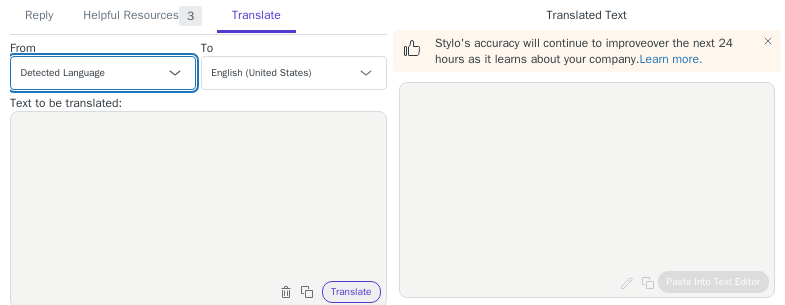 click on "Detected Language Czech - čeština English (United States) Danish Dutch French - français French (Canada) German - Deutsch Italian Japanese Korean Norwegian Polish - polski Portuguese Portuguese (Brazil) Slovak Spanish - español Swedish Arabic - العربية Arabic (Bahrain) - العربية (البحرين) Arabic (Kuwait) - العربية (الكويت) Arabic (Morocco) - العربية (المغرب) Bulgarian (Bulgaria) - български (България) Czech (Czechia) - čeština (Česko) English (South Africa) Romanian - română Slovak (Slovakia) - slovenčina (Slovensko) Slovenian - slovenščina Serbian - српски French (France) - français (France)" at bounding box center [103, 73] 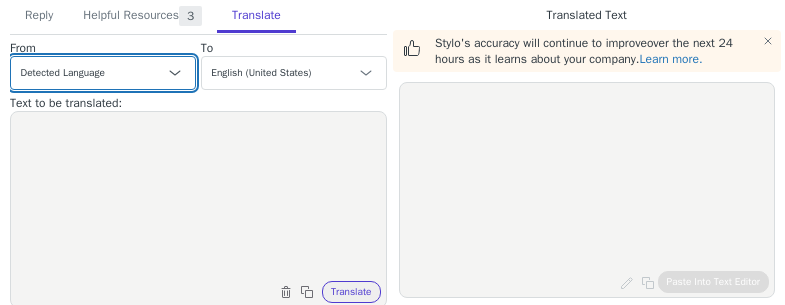 select on "en-us" 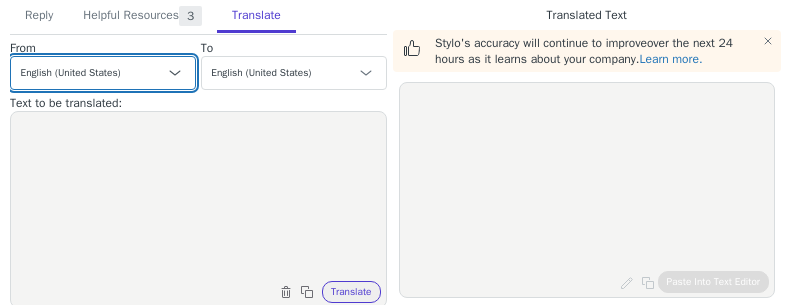 click on "Detected Language Czech - čeština English (United States) Danish Dutch French - français French (Canada) German - Deutsch Italian Japanese Korean Norwegian Polish - polski Portuguese Portuguese (Brazil) Slovak Spanish - español Swedish Arabic - العربية Arabic (Bahrain) - العربية (البحرين) Arabic (Kuwait) - العربية (الكويت) Arabic (Morocco) - العربية (المغرب) Bulgarian (Bulgaria) - български (България) Czech (Czechia) - čeština (Česko) English (South Africa) Romanian - română Slovak (Slovakia) - slovenčina (Slovensko) Slovenian - slovenščina Serbian - српски French (France) - français (France)" at bounding box center (103, 73) 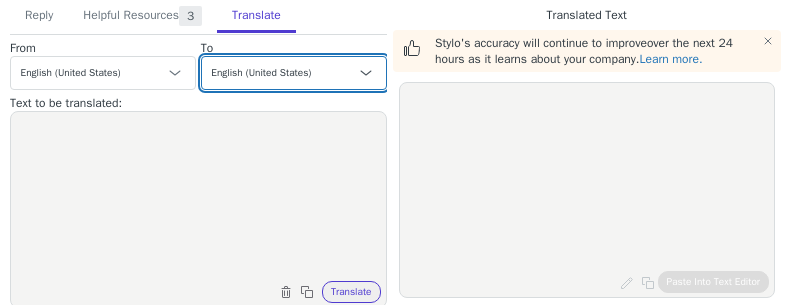 click on "Czech - čeština English (United States) Danish Dutch French - français French (Canada) German - Deutsch Italian Japanese Korean Norwegian Polish - polski Portuguese Portuguese (Brazil) Slovak Spanish - español Swedish Arabic - العربية Arabic (Bahrain) - العربية (البحرين) Arabic (Kuwait) - العربية (الكويت) Arabic (Morocco) - العربية (المغرب) Bulgarian (Bulgaria) - български (България) Czech (Czechia) - čeština (Česko) English (South Africa) Romanian - română Slovak (Slovakia) - slovenčina (Slovensko) Slovenian - slovenščina Serbian - српски French (France) - français (France)" at bounding box center (294, 73) 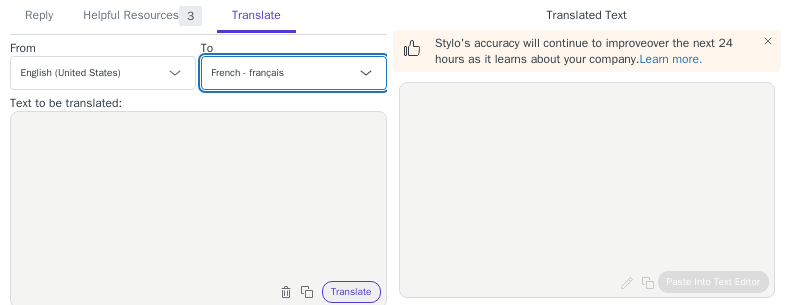 click on "Czech - čeština English (United States) Danish Dutch French - français French (Canada) German - Deutsch Italian Japanese Korean Norwegian Polish - polski Portuguese Portuguese (Brazil) Slovak Spanish - español Swedish Arabic - العربية Arabic (Bahrain) - العربية (البحرين) Arabic (Kuwait) - العربية (الكويت) Arabic (Morocco) - العربية (المغرب) Bulgarian (Bulgaria) - български (България) Czech (Czechia) - čeština (Česko) English (South Africa) Romanian - română Slovak (Slovakia) - slovenčina (Slovensko) Slovenian - slovenščina Serbian - српски French (France) - français (France)" at bounding box center (294, 73) 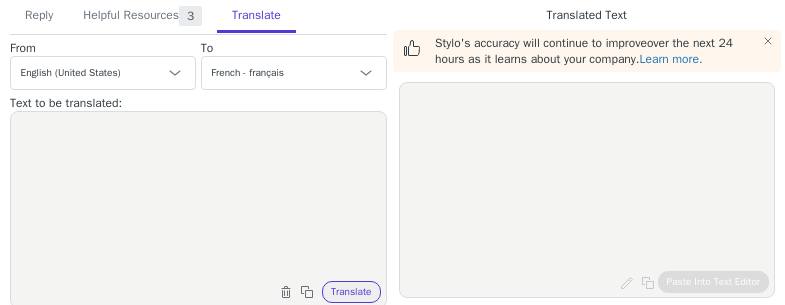 click at bounding box center (198, 197) 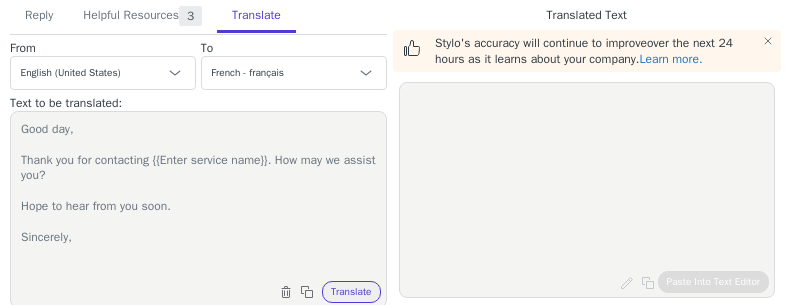 click on "Good day,
Thank you for contacting {{Enter service name}}. How may we assist you?
Hope to hear from you soon.
Sincerely," at bounding box center (198, 197) 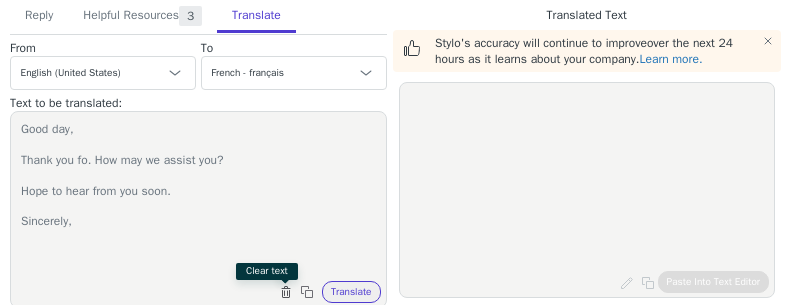 type on "Good day,
Thank you fo. How may we assist you?
Hope to hear from you soon.
Sincerely," 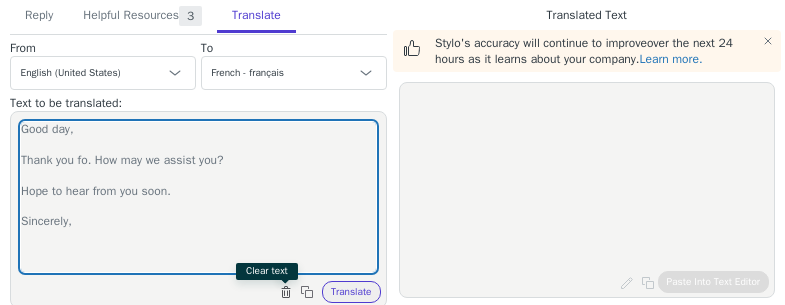 click at bounding box center [286, 292] 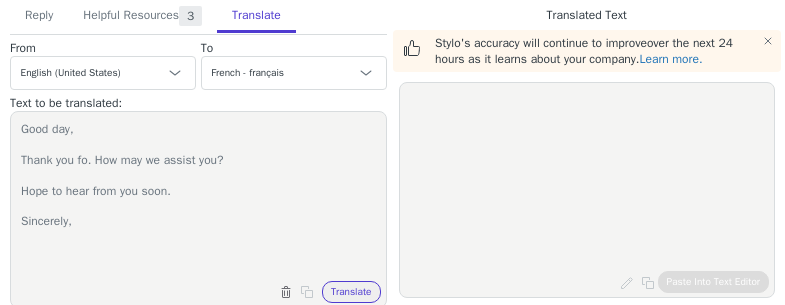 click on "Good day,
Thank you fo. How may we assist you?
Hope to hear from you soon.
Sincerely," at bounding box center [198, 197] 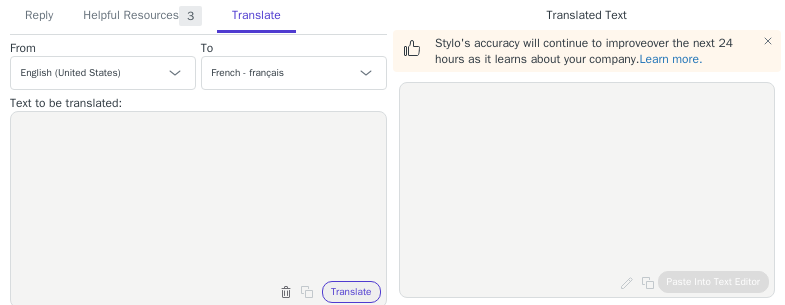 paste on "Good day,
Thank you for contacting {{Enter service name}}. How may we assist you?
Hope to hear from you soon.
Sincerely," 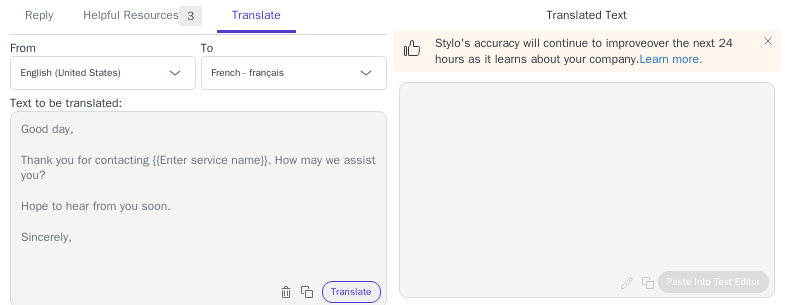 click on "Good day,
Thank you for contacting {{Enter service name}}. How may we assist you?
Hope to hear from you soon.
Sincerely," at bounding box center [198, 197] 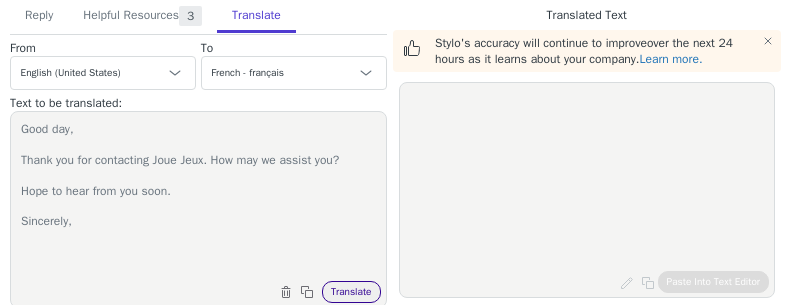 type on "Good day,
Thank you for contacting Joue Jeux. How may we assist you?
Hope to hear from you soon.
Sincerely," 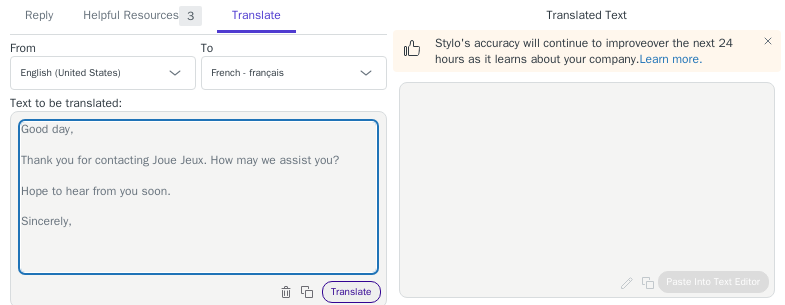 click on "Translate" at bounding box center [351, 292] 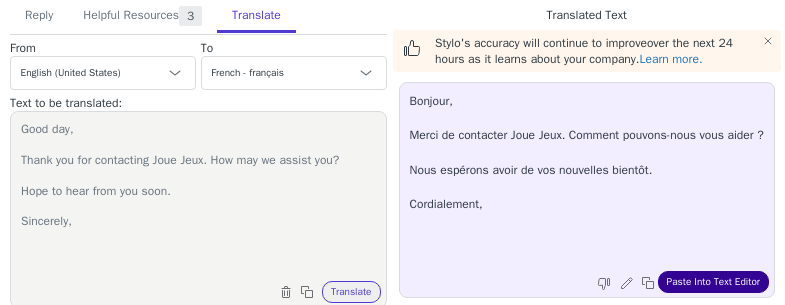 click on "Paste Into Text Editor" at bounding box center (713, 282) 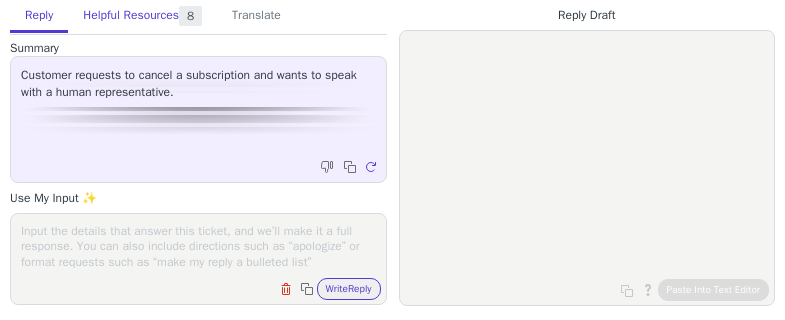 scroll, scrollTop: 0, scrollLeft: 0, axis: both 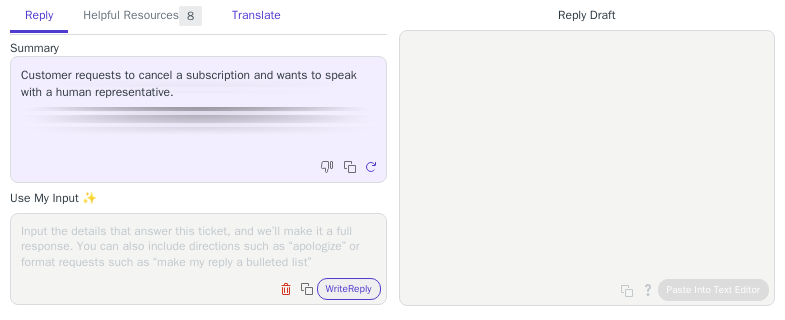 click on "Translate" at bounding box center [256, 16] 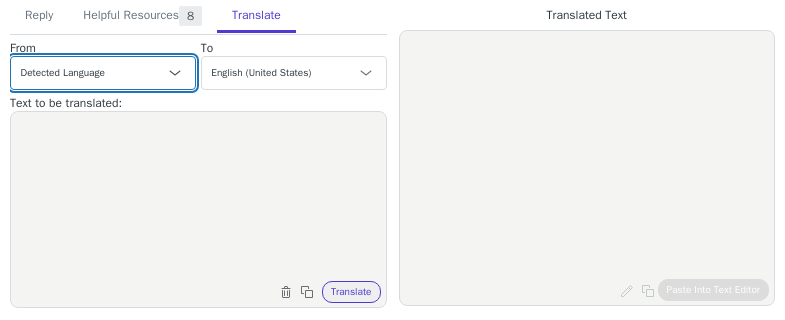 drag, startPoint x: 238, startPoint y: 10, endPoint x: 182, endPoint y: 71, distance: 82.80701 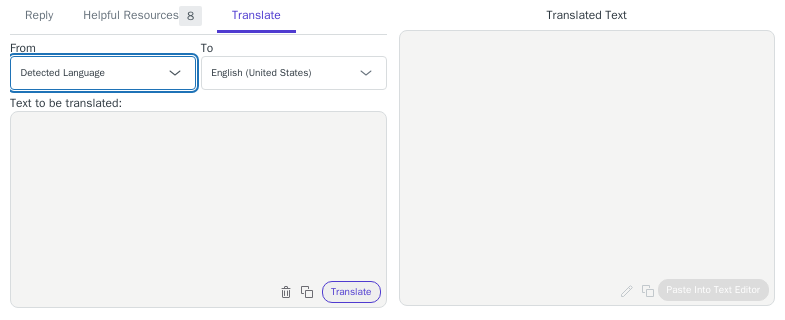 select on "en-us" 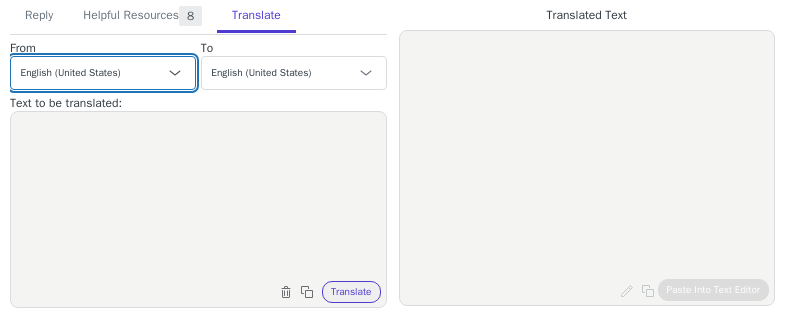 click on "Detected Language Czech - čeština English (United States) Danish Dutch French - français French (Canada) German - Deutsch Italian Japanese Korean Norwegian Polish - polski Portuguese Portuguese (Brazil) Slovak Spanish - español Swedish Arabic - العربية Arabic (Bahrain) - العربية (البحرين) Arabic (Kuwait) - العربية (الكويت) Arabic (Morocco) - العربية (المغرب) Bulgarian (Bulgaria) - български (България) Czech (Czechia) - čeština (Česko) English (South Africa) Romanian - română Slovak (Slovakia) - slovenčina (Slovensko) Slovenian - slovenščina Serbian - српски French (France) - français (France)" at bounding box center [103, 73] 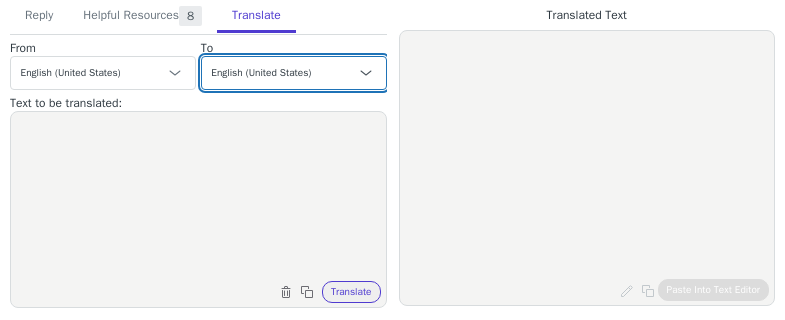 click on "Czech - čeština English (United States) Danish Dutch French - français French (Canada) German - Deutsch Italian Japanese Korean Norwegian Polish - polski Portuguese Portuguese (Brazil) Slovak Spanish - español Swedish Arabic - العربية Arabic (Bahrain) - العربية (البحرين) Arabic (Kuwait) - العربية (الكويت) Arabic (Morocco) - العربية (المغرب) Bulgarian (Bulgaria) - български (България) Czech (Czechia) - čeština (Česko) English (South Africa) Romanian - română Slovak (Slovakia) - slovenčina (Slovensko) Slovenian - slovenščina Serbian - српски French (France) - français (France)" at bounding box center [294, 73] 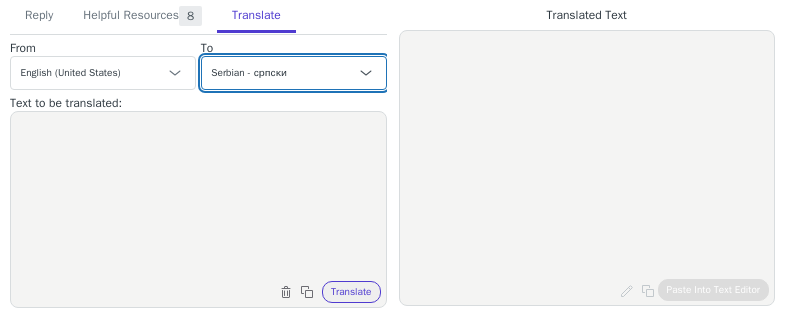 click on "Czech - čeština English (United States) Danish Dutch French - français French (Canada) German - Deutsch Italian Japanese Korean Norwegian Polish - polski Portuguese Portuguese (Brazil) Slovak Spanish - español Swedish Arabic - العربية Arabic (Bahrain) - العربية (البحرين) Arabic (Kuwait) - العربية (الكويت) Arabic (Morocco) - العربية (المغرب) Bulgarian (Bulgaria) - български (България) Czech (Czechia) - čeština (Česko) English (South Africa) Romanian - română Slovak (Slovakia) - slovenčina (Slovensko) Slovenian - slovenščina Serbian - српски French (France) - français (France)" at bounding box center (294, 73) 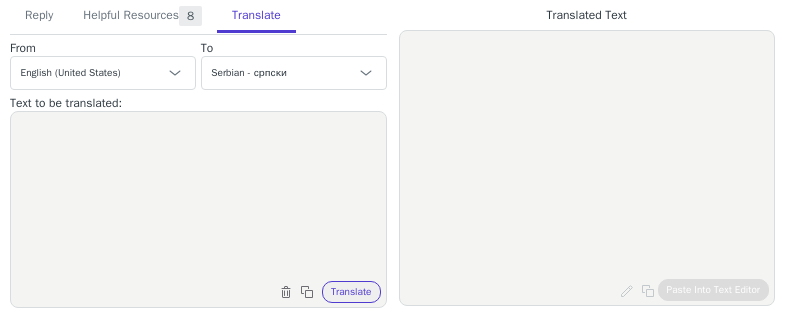 click at bounding box center [198, 197] 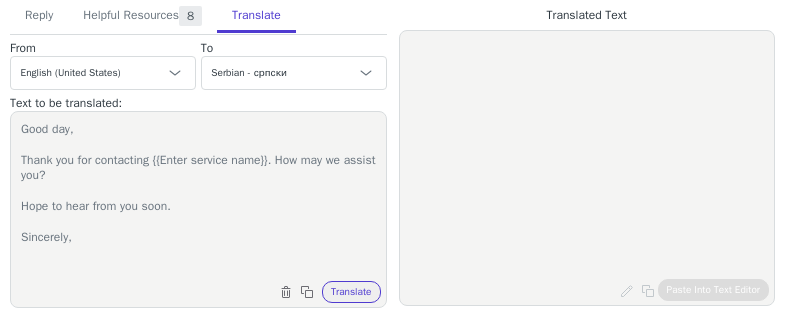 click on "Good day,
Thank you for contacting {{Enter service name}}. How may we assist you?
Hope to hear from you soon.
Sincerely," at bounding box center (198, 197) 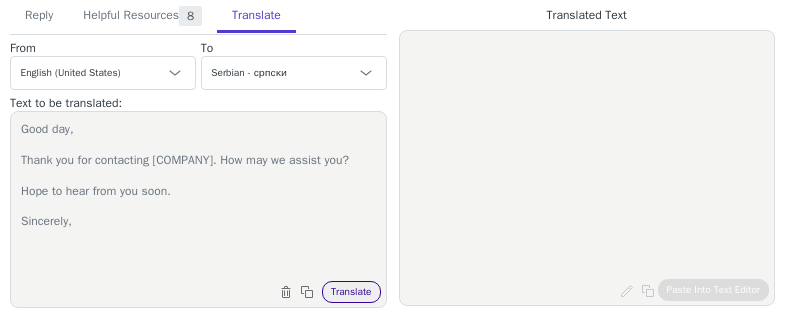 type on "Good day,
Thank you for contacting [COMPANY]. How may we assist you?
Hope to hear from you soon.
Sincerely," 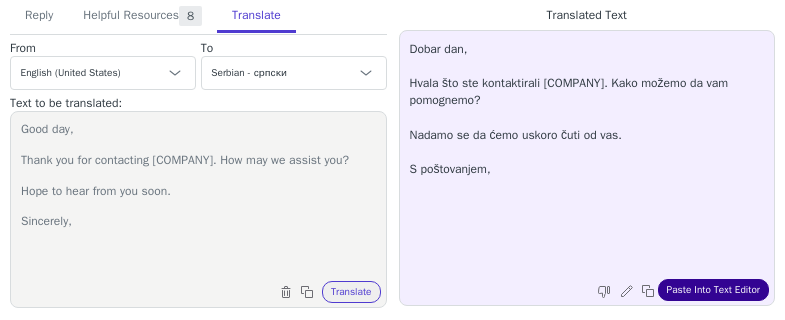 click on "Paste Into Text Editor" at bounding box center [713, 290] 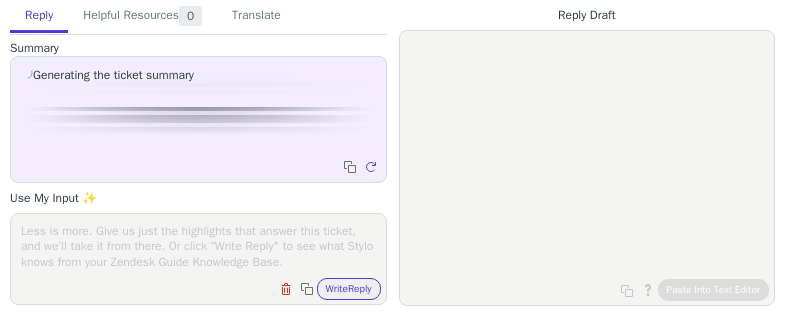 scroll, scrollTop: 0, scrollLeft: 0, axis: both 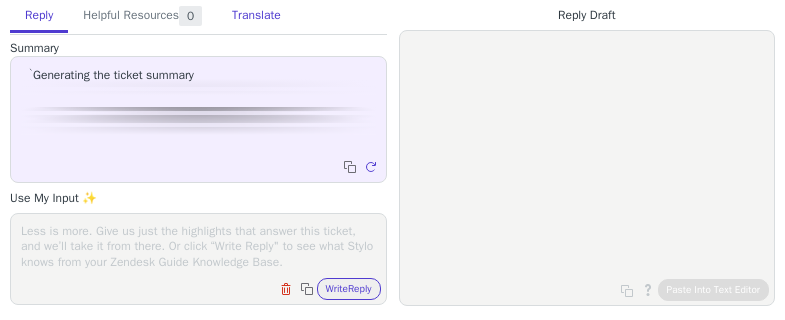 click on "Translate" at bounding box center (256, 16) 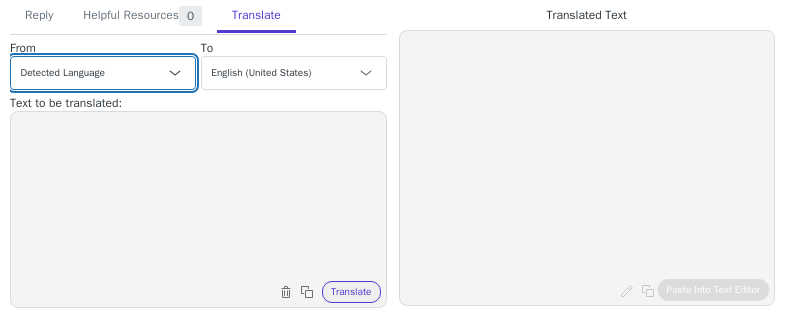 drag, startPoint x: 250, startPoint y: 29, endPoint x: 165, endPoint y: 78, distance: 98.11218 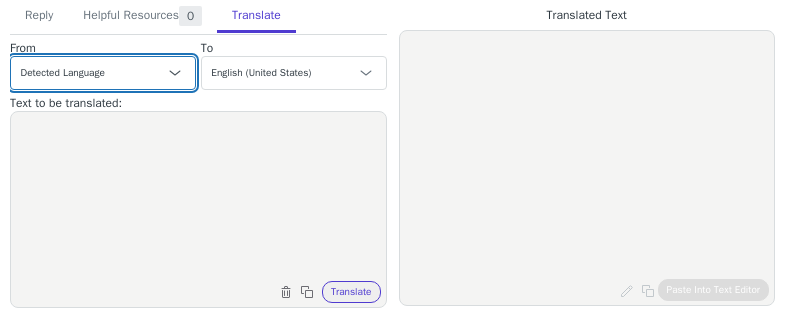 select on "en-us" 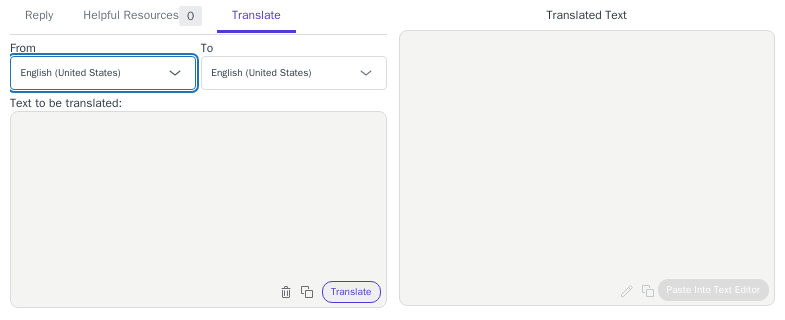 click on "Detected Language Czech - čeština English (United States) Danish Dutch French - français French (Canada) German - Deutsch Italian Japanese Korean Norwegian Polish - polski Portuguese Portuguese (Brazil) Slovak Spanish - español Swedish Arabic - العربية Arabic (Bahrain) - العربية (البحرين) Arabic (Kuwait) - العربية (الكويت) Arabic (Morocco) - العربية (المغرب) Bulgarian (Bulgaria) - български (България) Czech (Czechia) - čeština (Česko) English (South Africa) Romanian - română Slovak (Slovakia) - slovenčina (Slovensko) Slovenian - slovenščina Serbian - српски French (France) - français (France)" at bounding box center [103, 73] 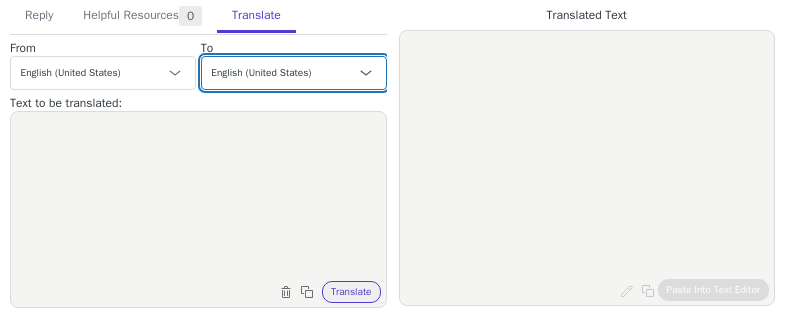 click on "Czech - čeština English (United States) Danish Dutch French - français French (Canada) German - Deutsch Italian Japanese Korean Norwegian Polish - polski Portuguese Portuguese (Brazil) Slovak Spanish - español Swedish Arabic - العربية Arabic (Bahrain) - العربية (البحرين) Arabic (Kuwait) - العربية (الكويت) Arabic (Morocco) - العربية (المغرب) Bulgarian (Bulgaria) - български (България) Czech (Czechia) - čeština (Česko) English (South Africa) Romanian - română Slovak (Slovakia) - slovenčina (Slovensko) Slovenian - slovenščina Serbian - српски French (France) - français (France)" at bounding box center (294, 73) 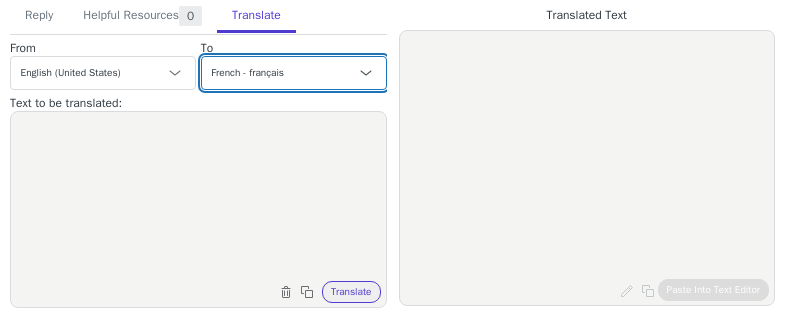 click on "Czech - čeština English (United States) Danish Dutch French - français French (Canada) German - Deutsch Italian Japanese Korean Norwegian Polish - polski Portuguese Portuguese (Brazil) Slovak Spanish - español Swedish Arabic - العربية Arabic (Bahrain) - العربية (البحرين) Arabic (Kuwait) - العربية (الكويت) Arabic (Morocco) - العربية (المغرب) Bulgarian (Bulgaria) - български (България) Czech (Czechia) - čeština (Česko) English (South Africa) Romanian - română Slovak (Slovakia) - slovenčina (Slovensko) Slovenian - slovenščina Serbian - српски French (France) - français (France)" at bounding box center (294, 73) 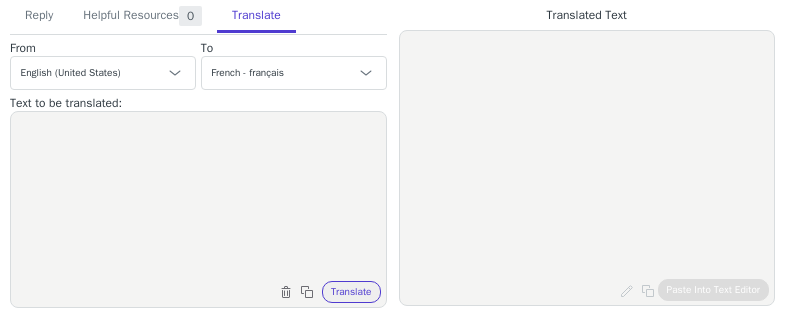 click at bounding box center (198, 197) 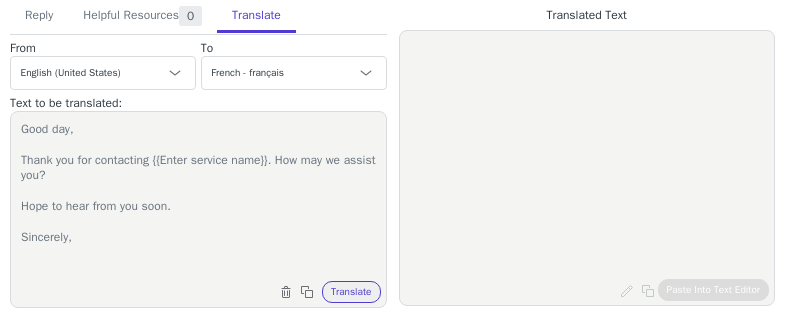 scroll, scrollTop: 4, scrollLeft: 0, axis: vertical 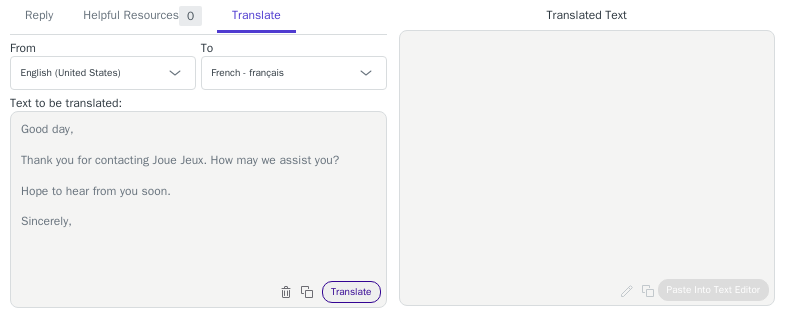 type on "Good day,
Thank you for contacting Joue Jeux. How may we assist you?
Hope to hear from you soon.
Sincerely," 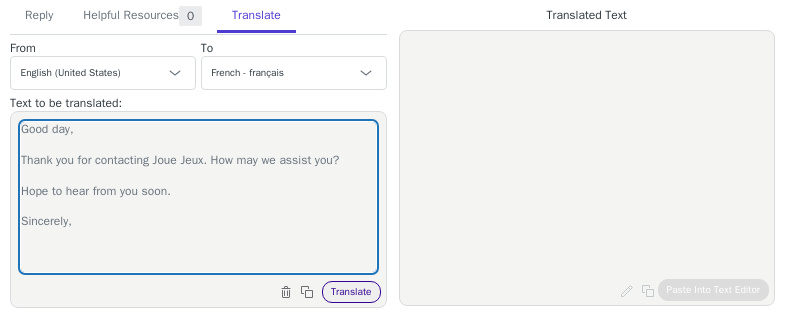 click on "Translate" at bounding box center (351, 292) 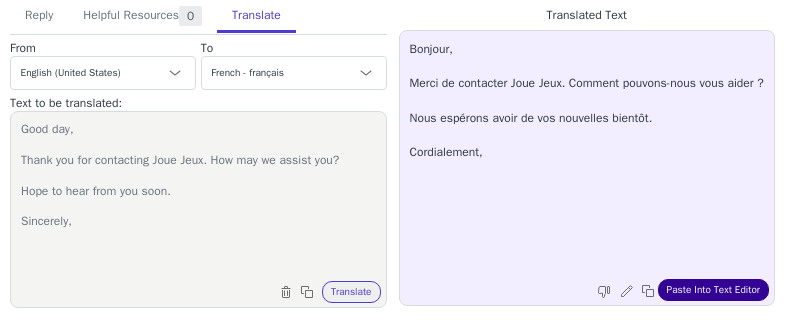 click on "Paste Into Text Editor" at bounding box center [713, 290] 